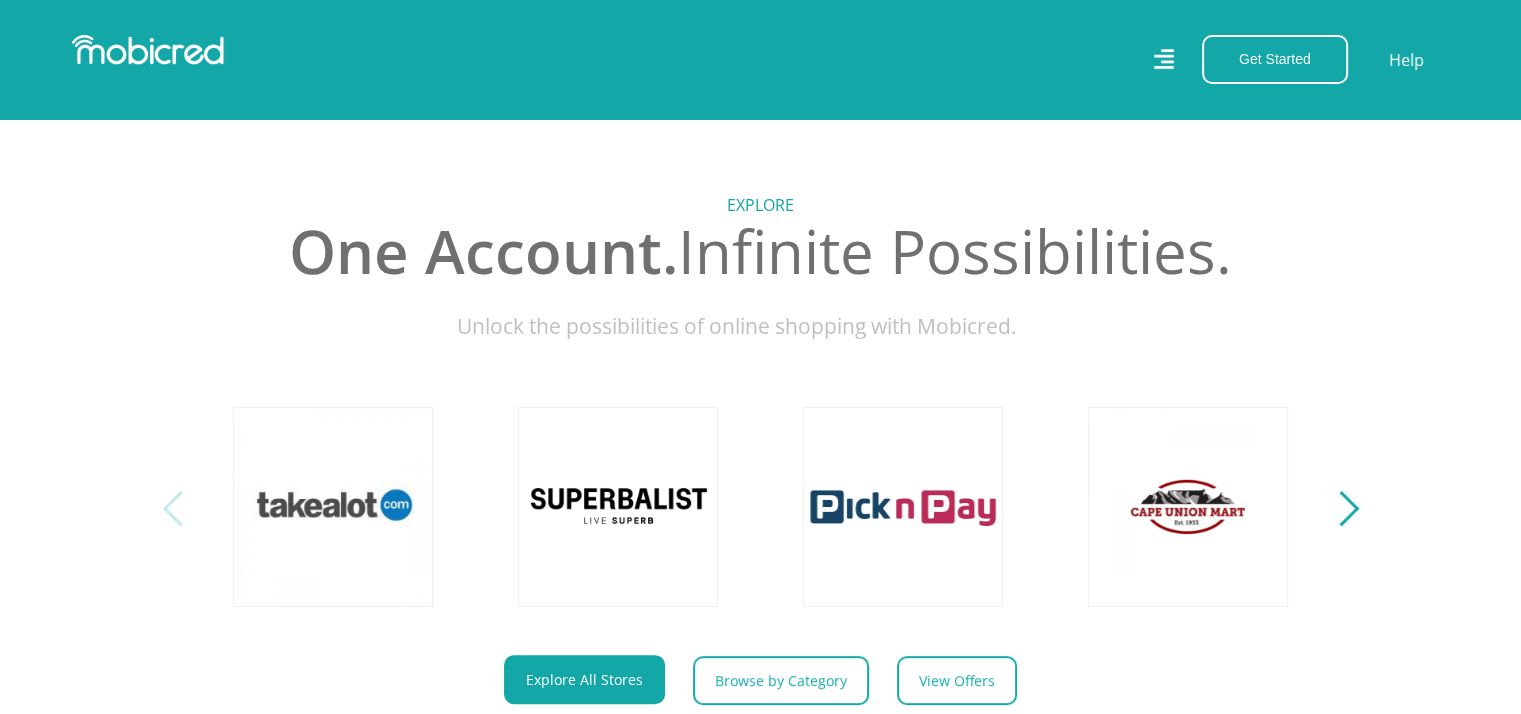 scroll, scrollTop: 900, scrollLeft: 0, axis: vertical 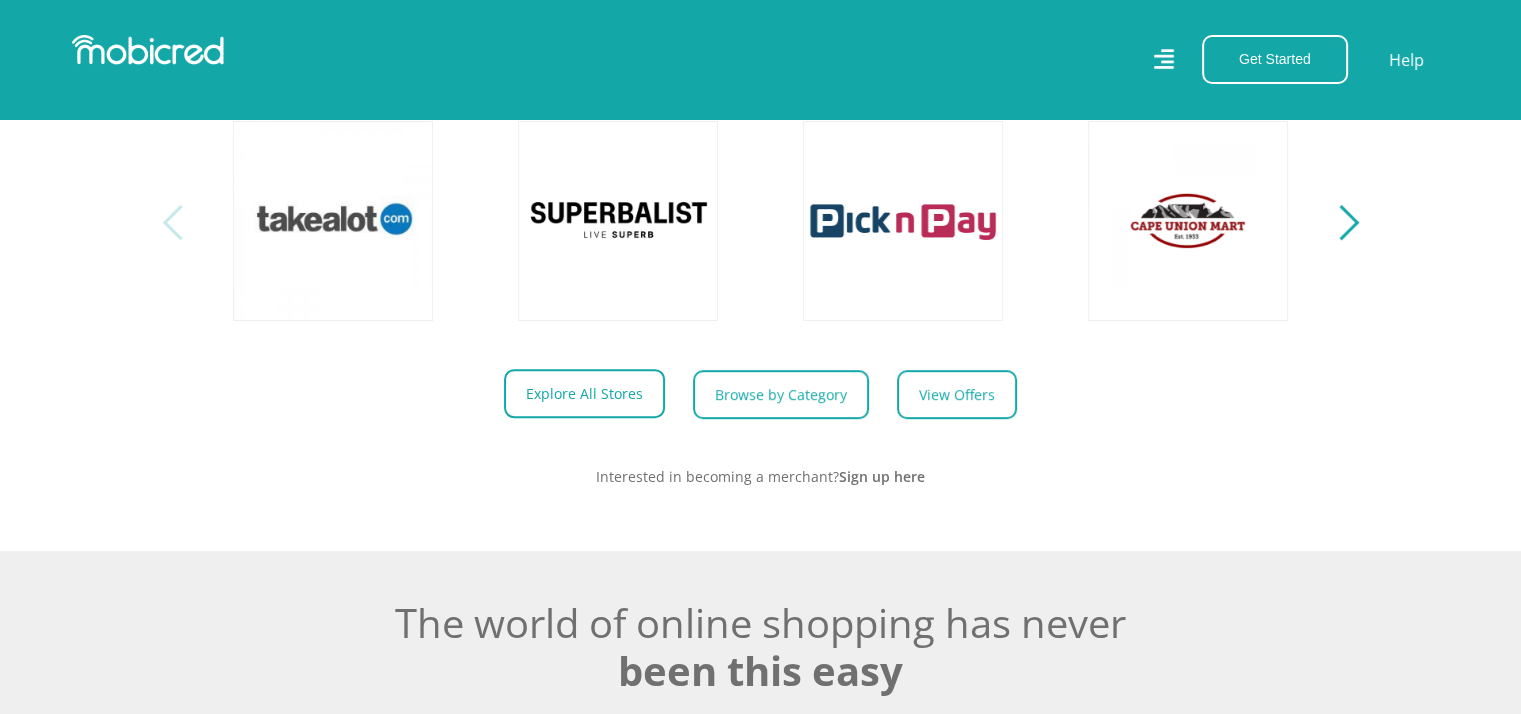 click on "Explore All Stores" at bounding box center (584, 393) 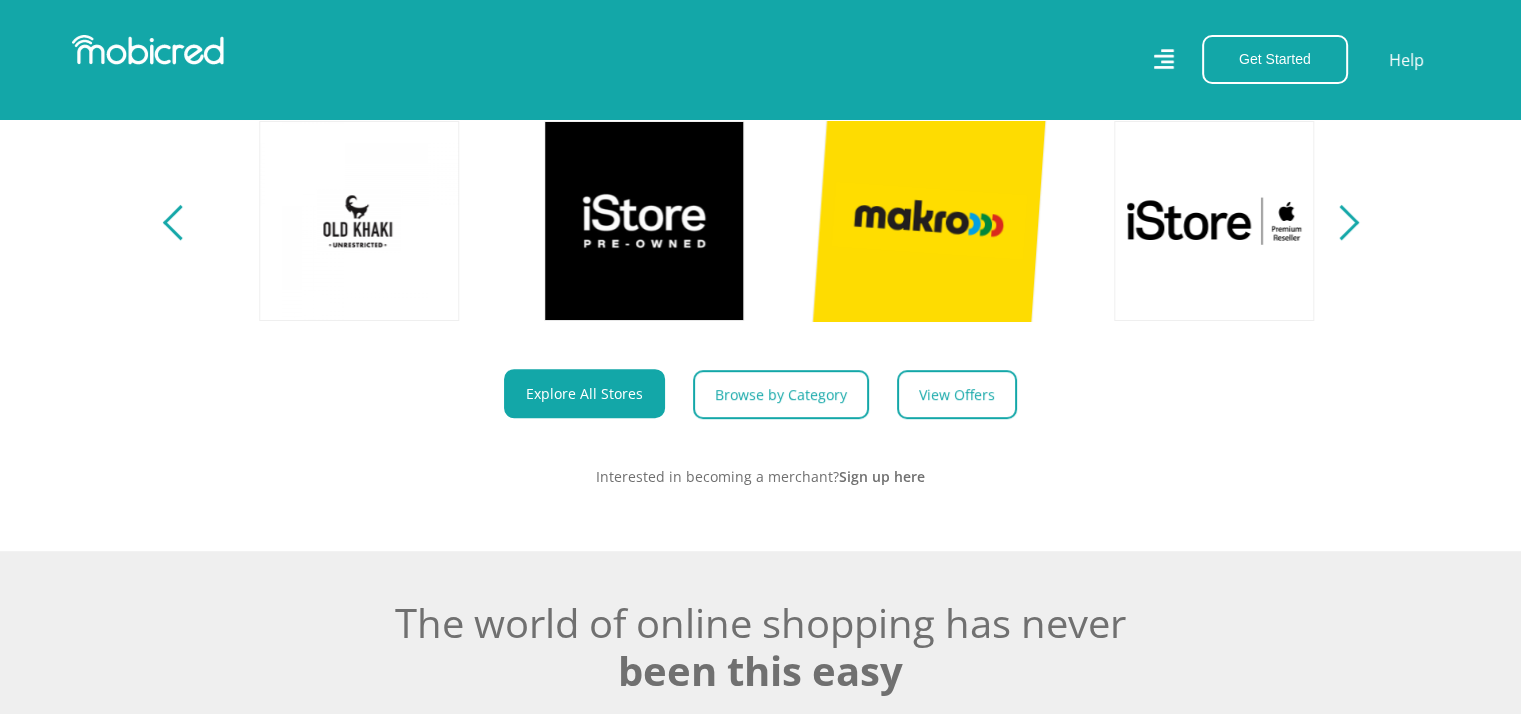 scroll, scrollTop: 0, scrollLeft: 1424, axis: horizontal 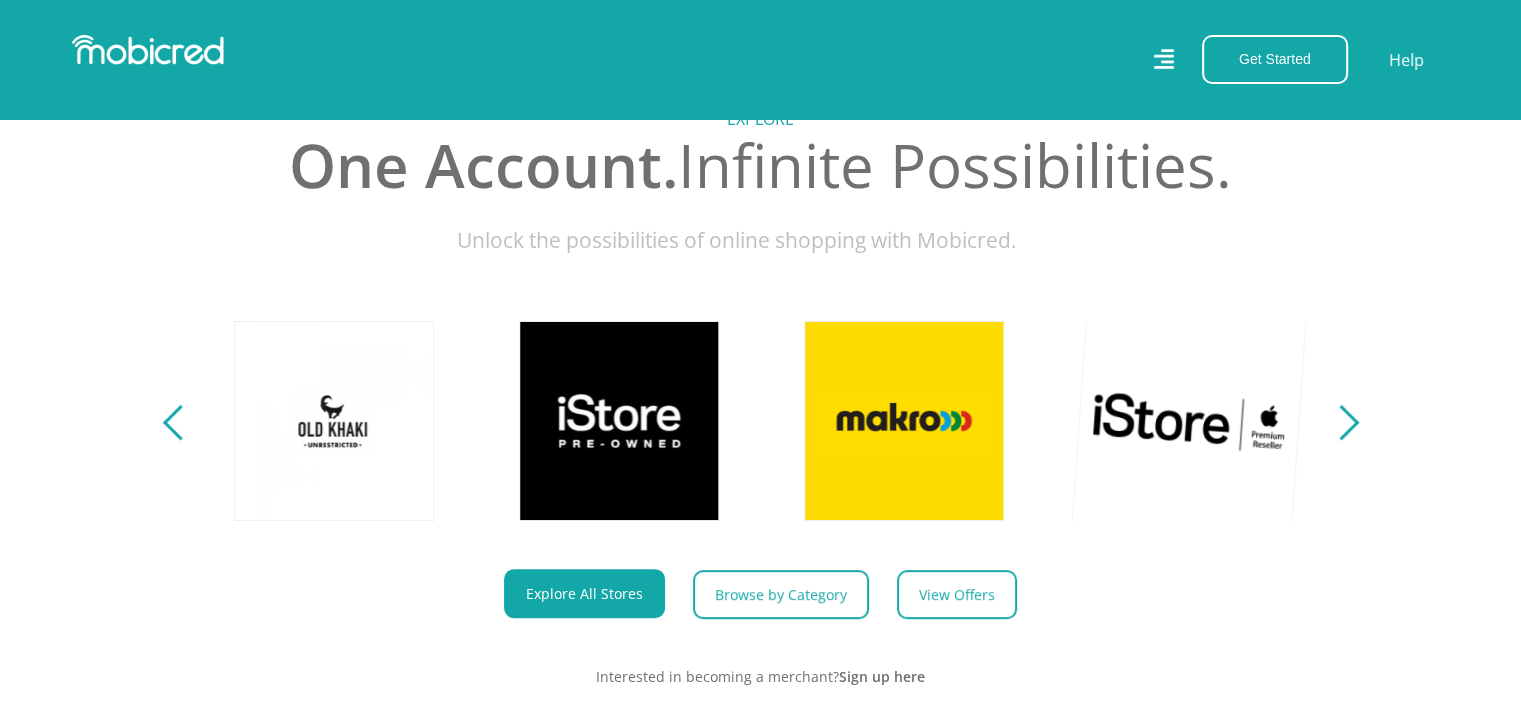 click at bounding box center [1189, 420] 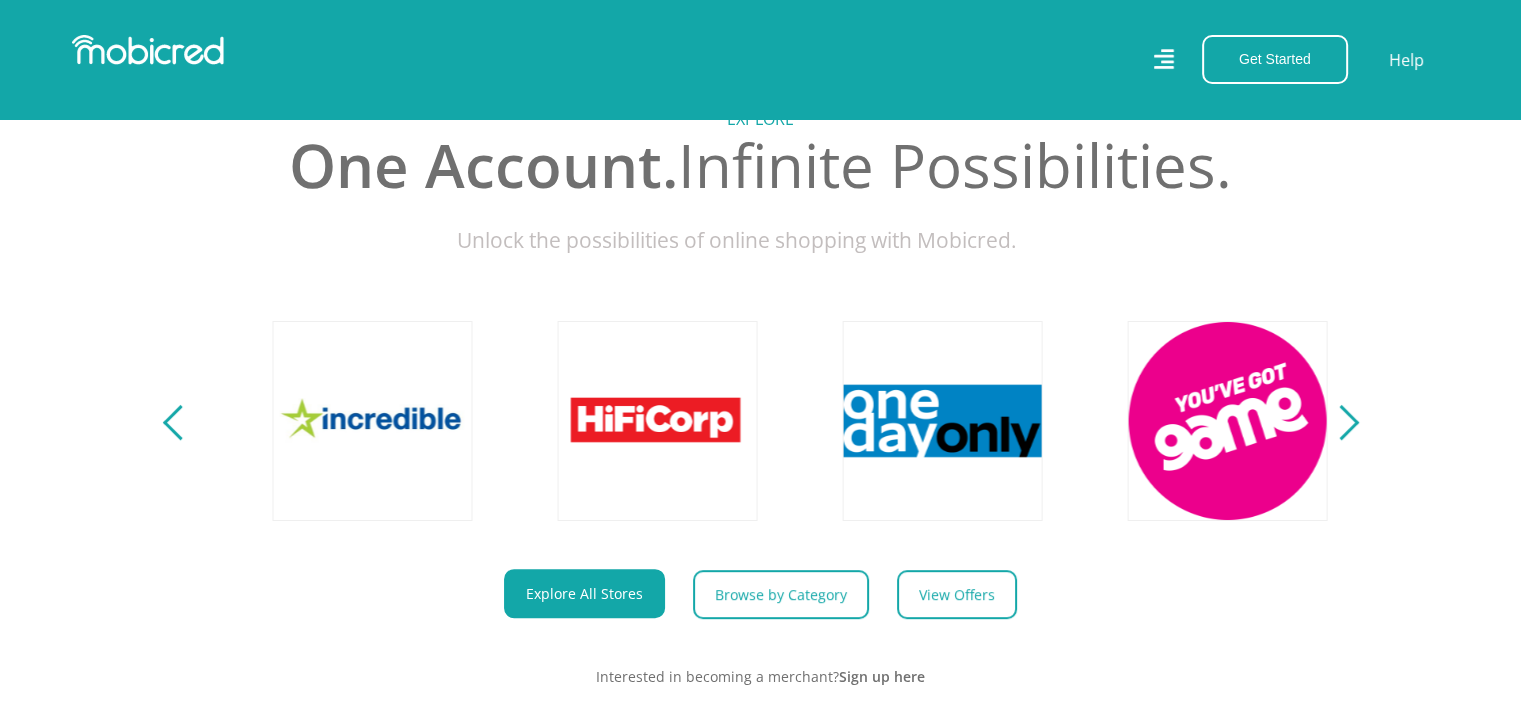 scroll, scrollTop: 0, scrollLeft: 3704, axis: horizontal 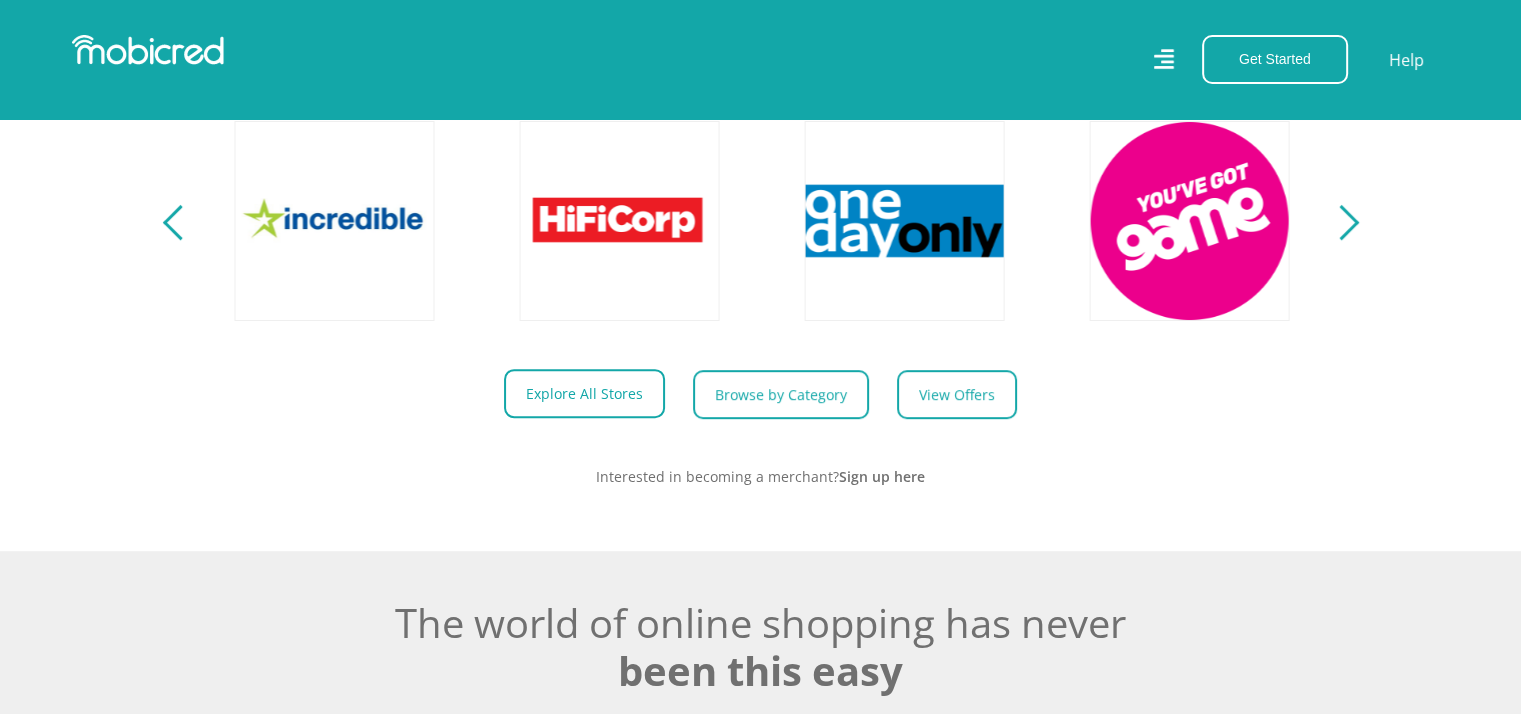 click on "Explore All Stores" at bounding box center [584, 393] 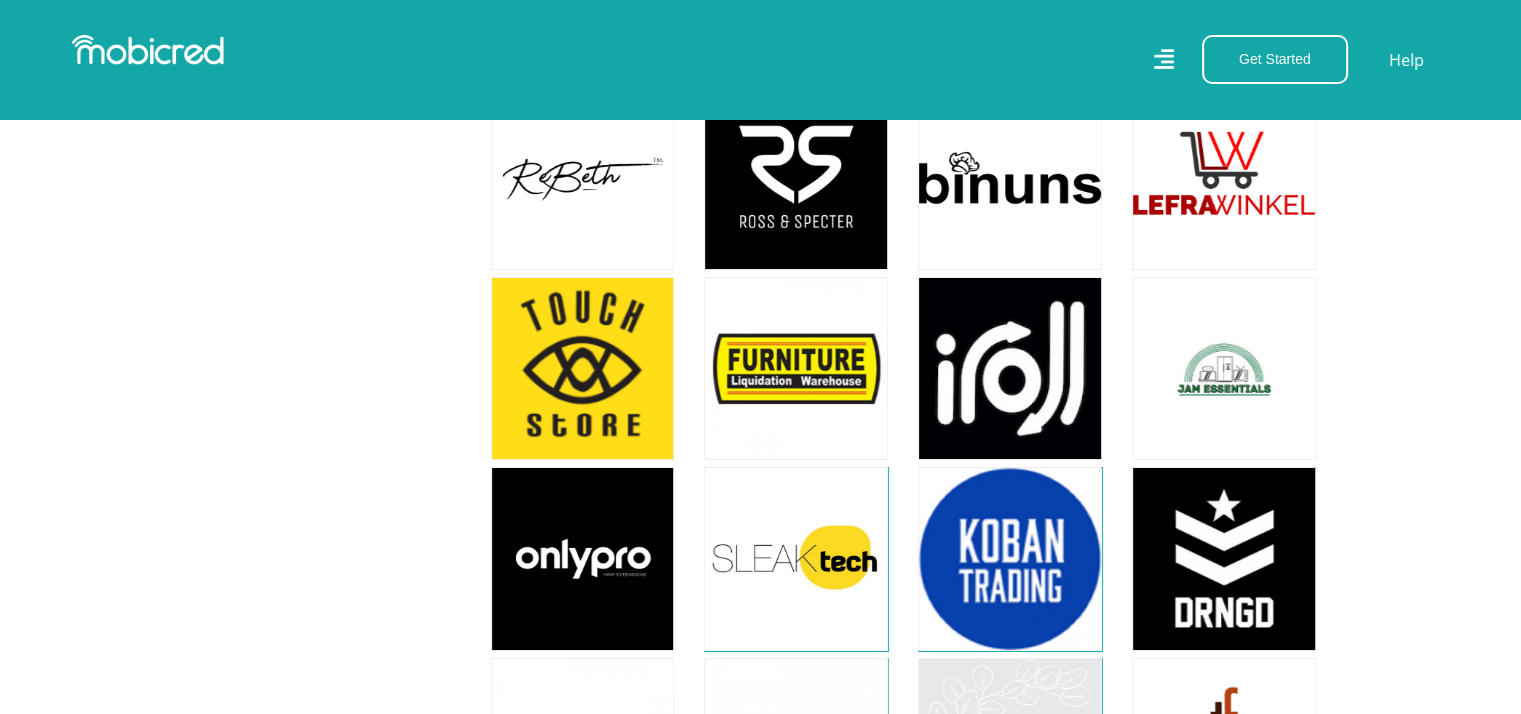 scroll, scrollTop: 6800, scrollLeft: 0, axis: vertical 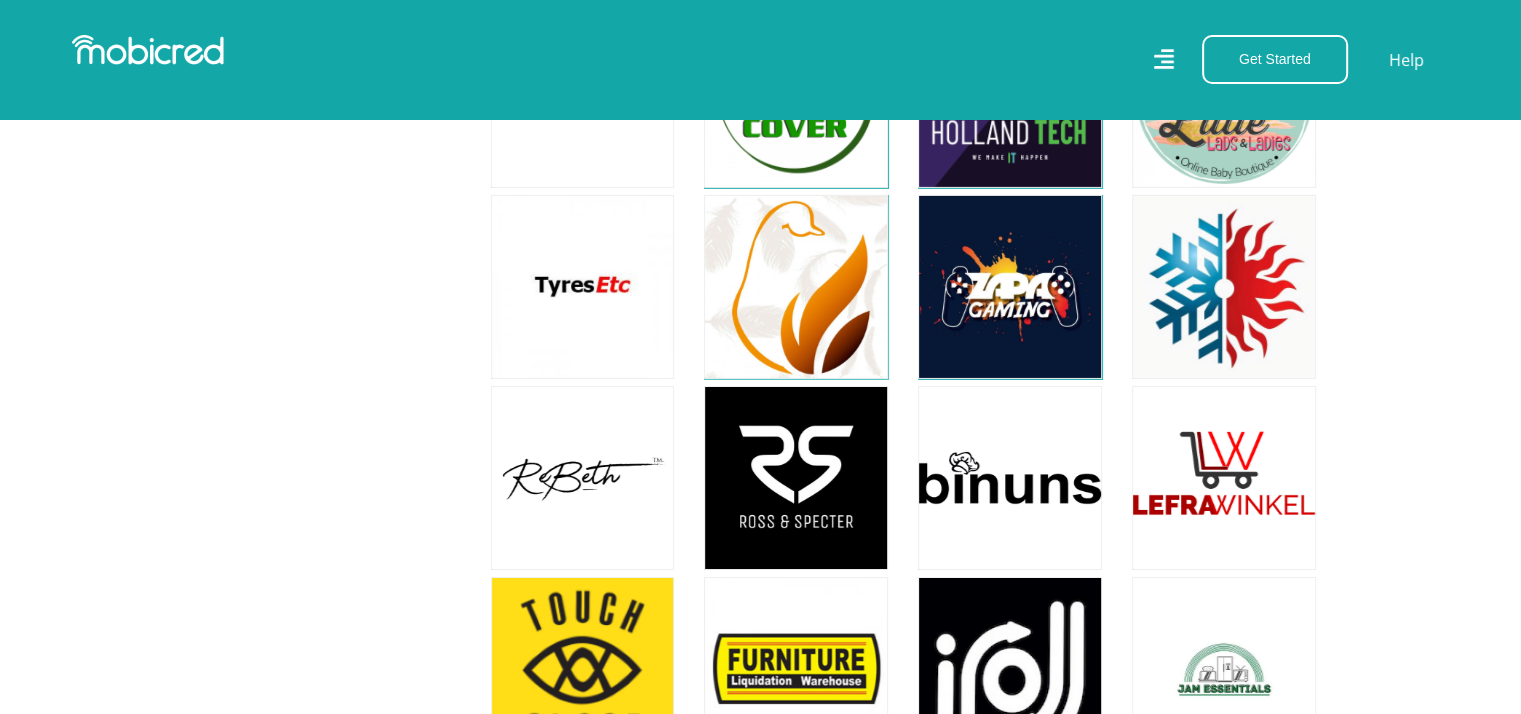 click on "Filter
All
All
Home
Hobbies and Lifestyle
Gadgets & Technology
Fashion
Kids
General Merchants
Other Travel Sport Education Health & Beauty [POSTAL_CODE]" at bounding box center (760, -1967) 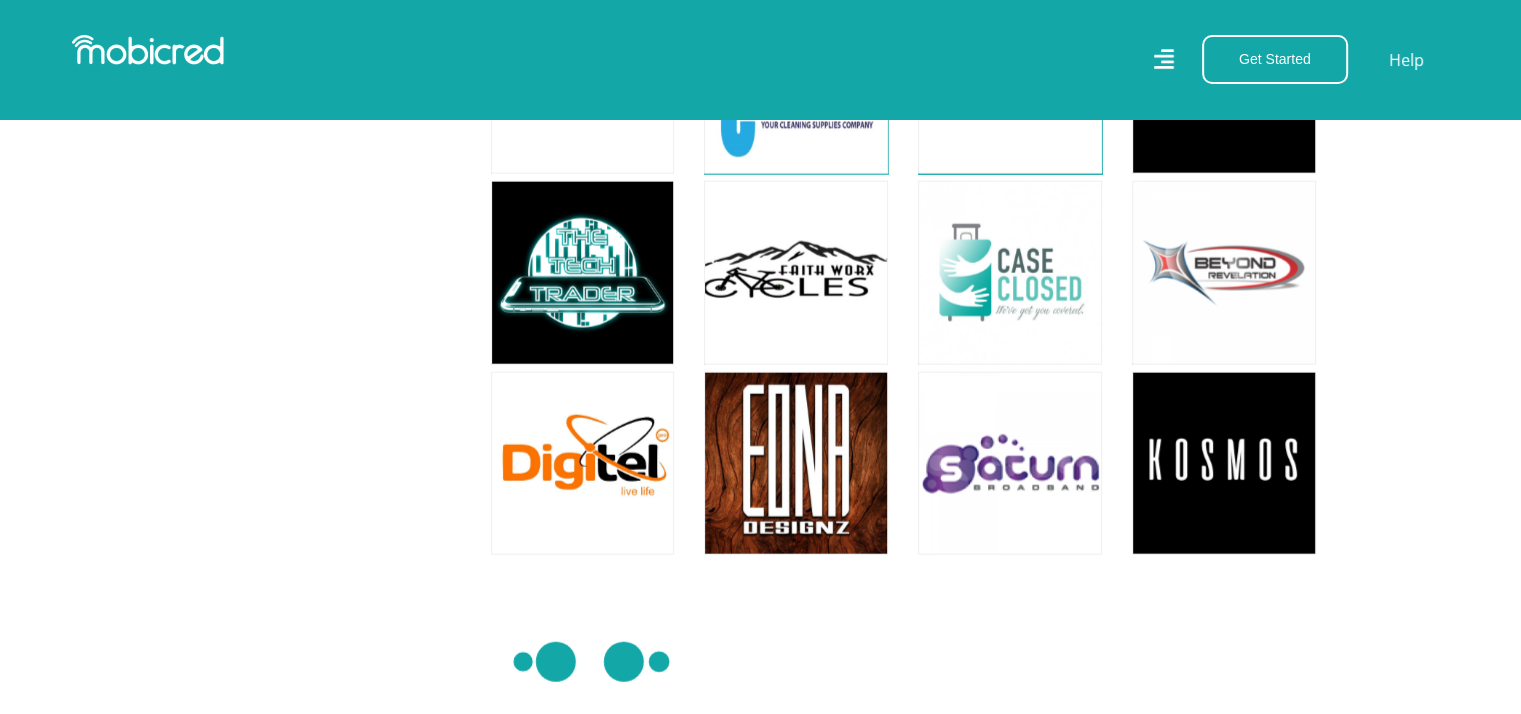 scroll, scrollTop: 12400, scrollLeft: 0, axis: vertical 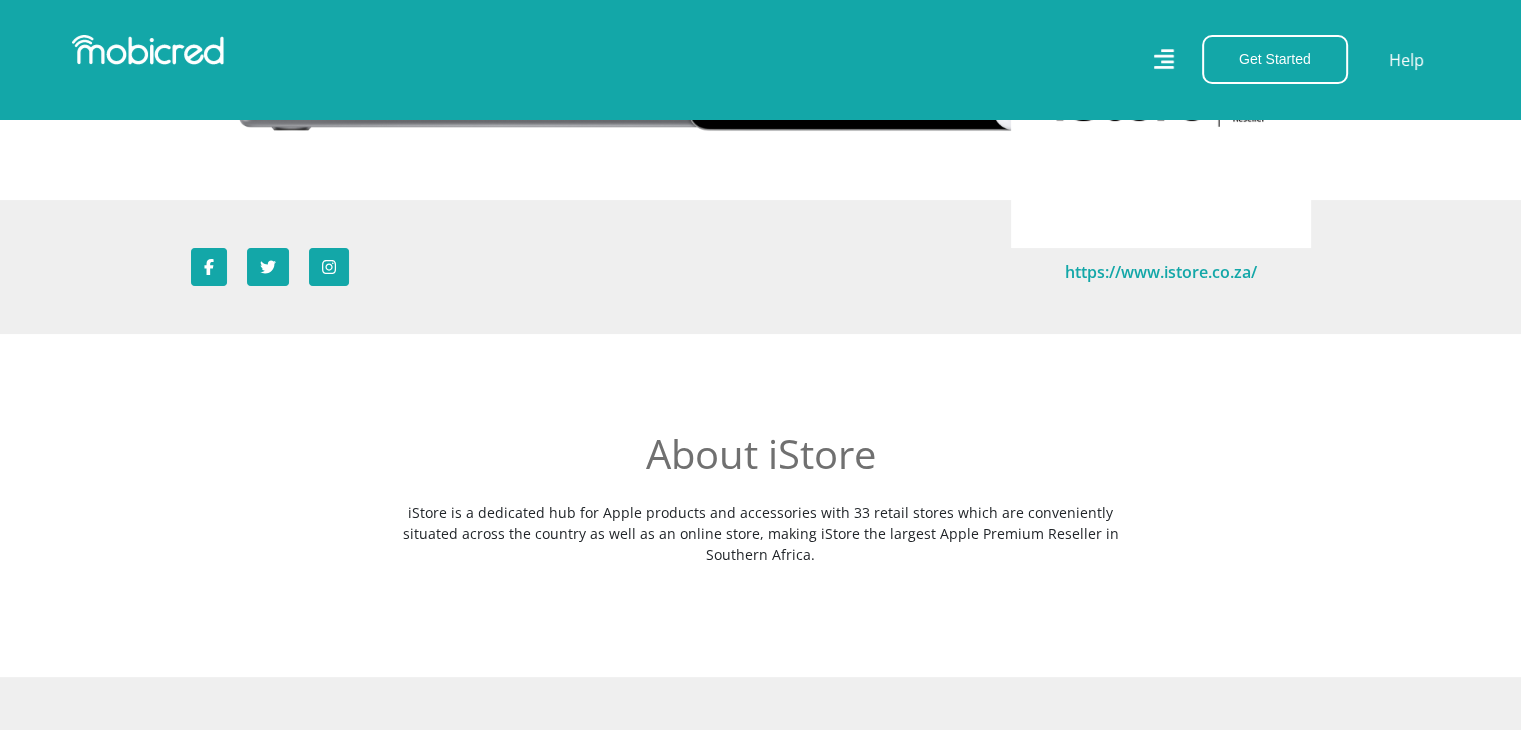 click on "https://www.istore.co.za/" at bounding box center (1161, 272) 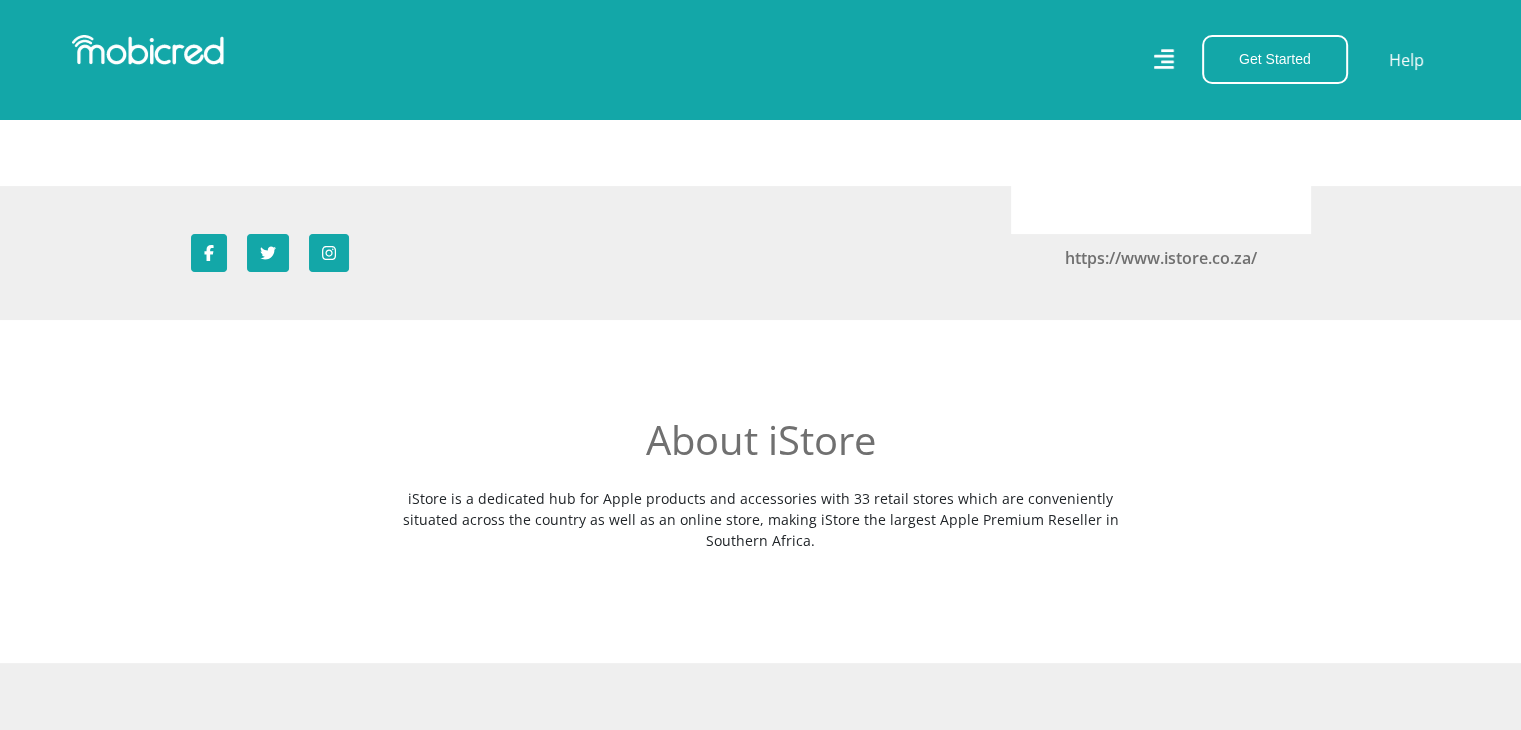 scroll, scrollTop: 300, scrollLeft: 0, axis: vertical 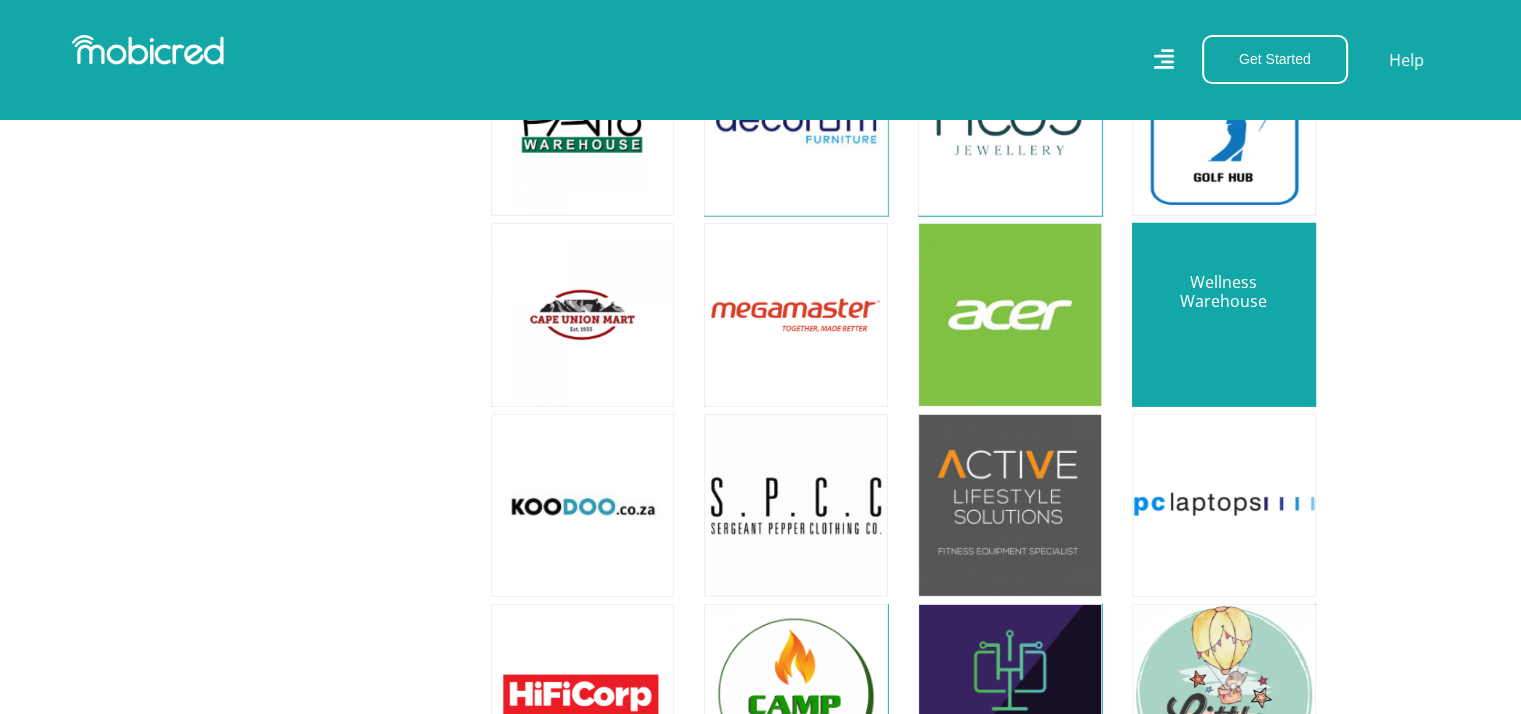 click at bounding box center (1224, 315) 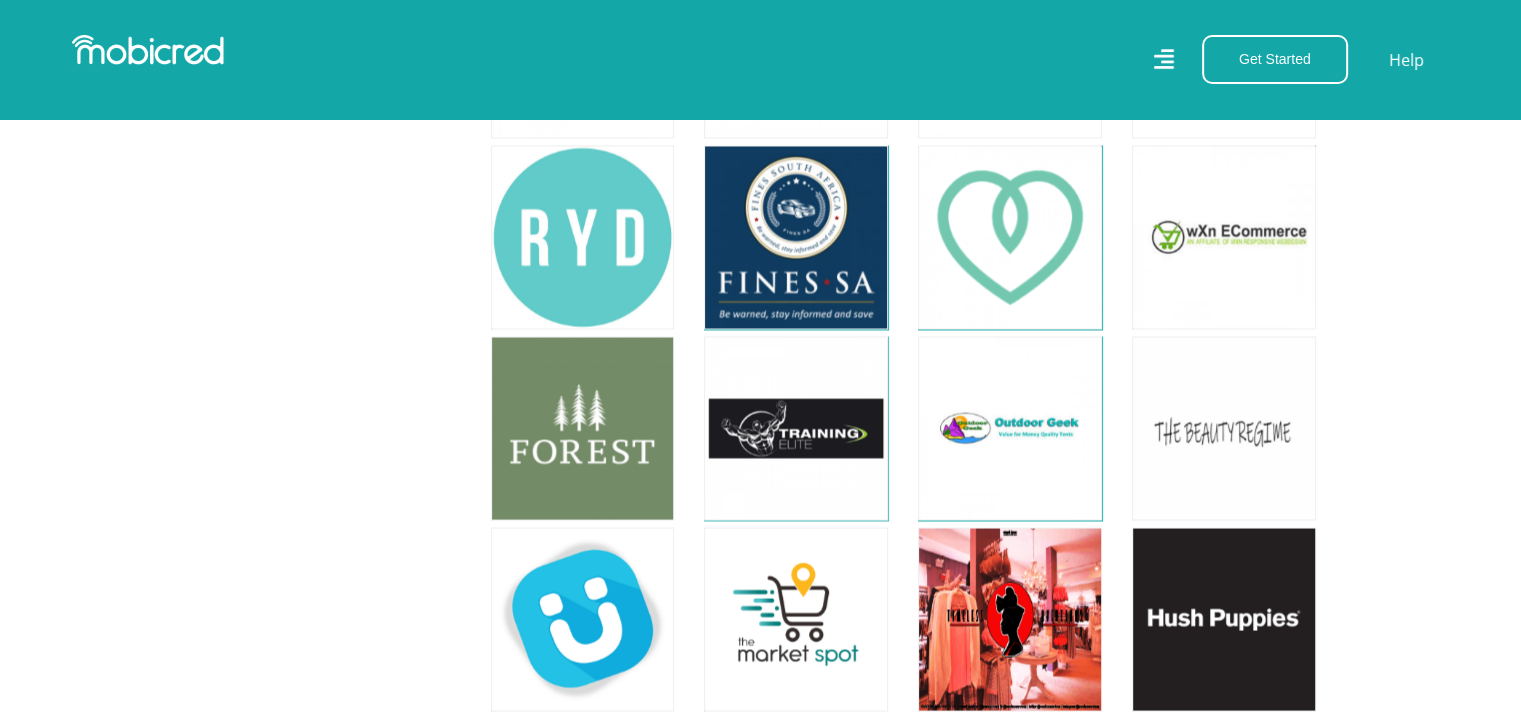 scroll, scrollTop: 18900, scrollLeft: 0, axis: vertical 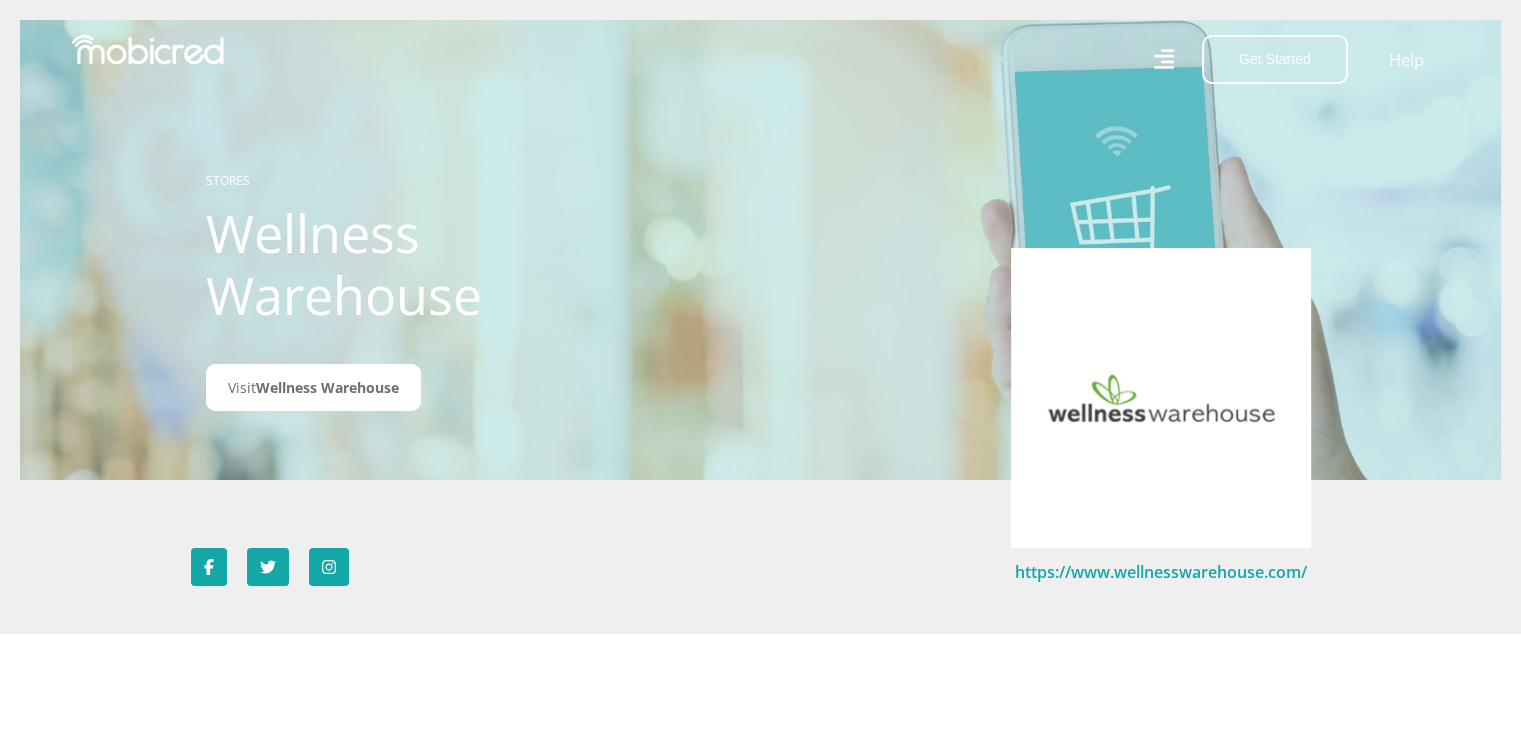 click on "https://www.wellnesswarehouse.com/" at bounding box center (1161, 572) 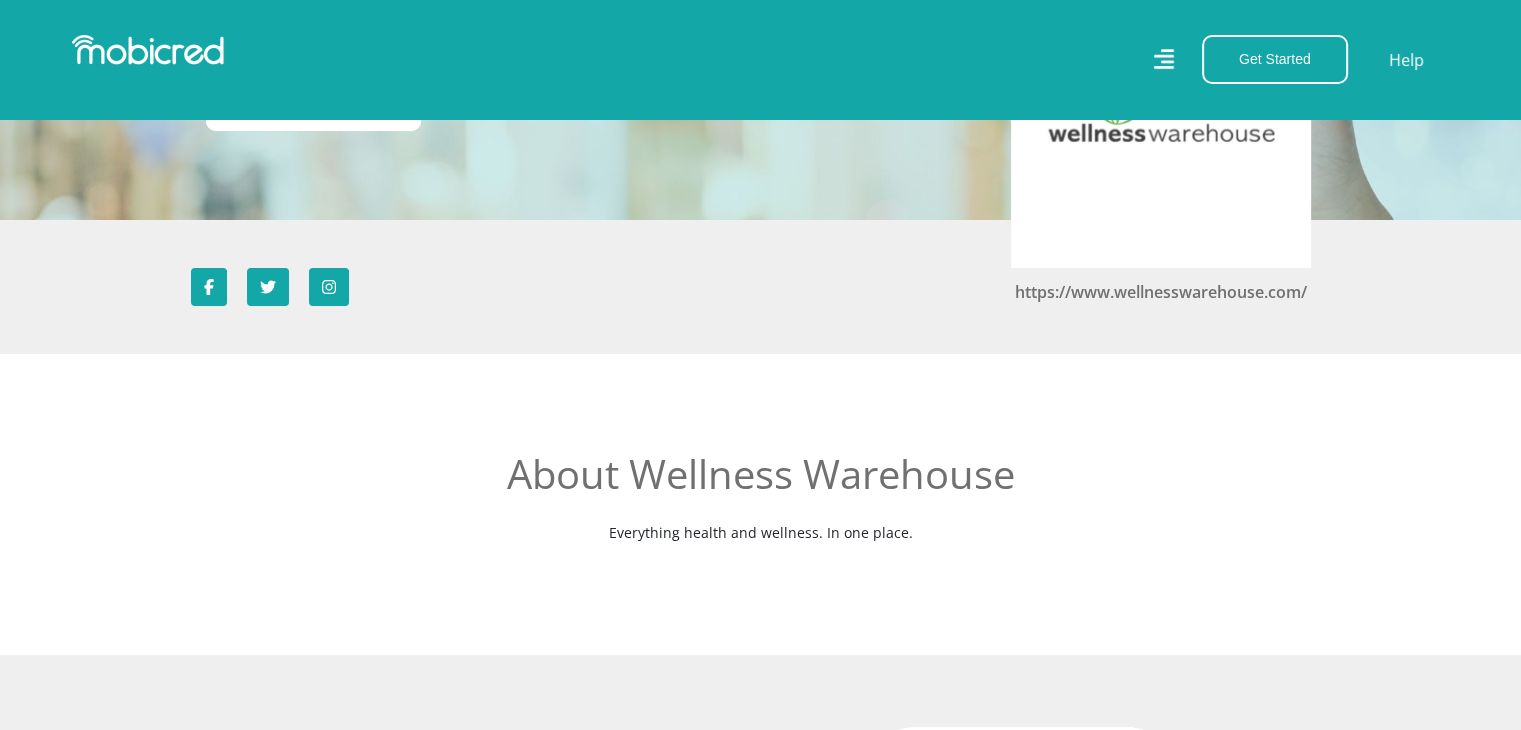 scroll, scrollTop: 500, scrollLeft: 0, axis: vertical 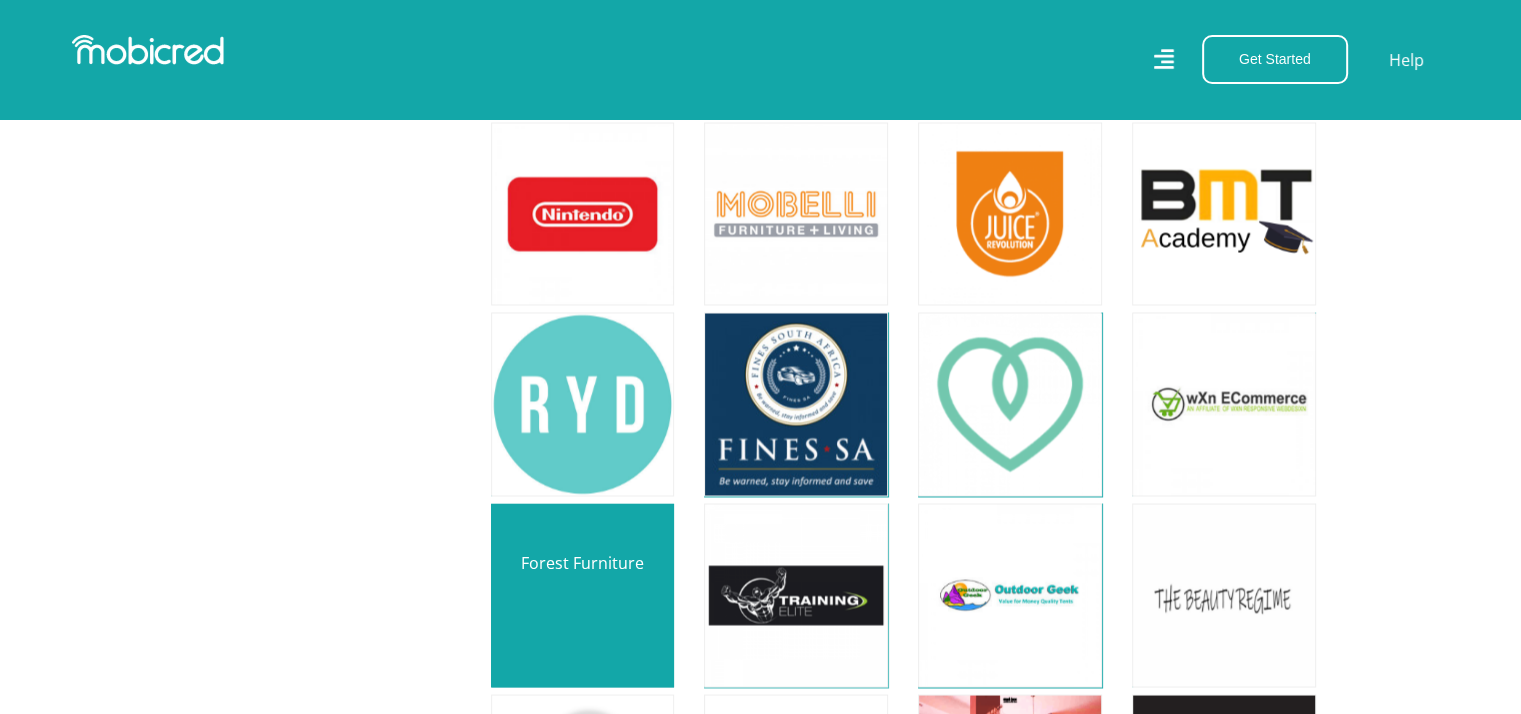 click at bounding box center [583, 595] 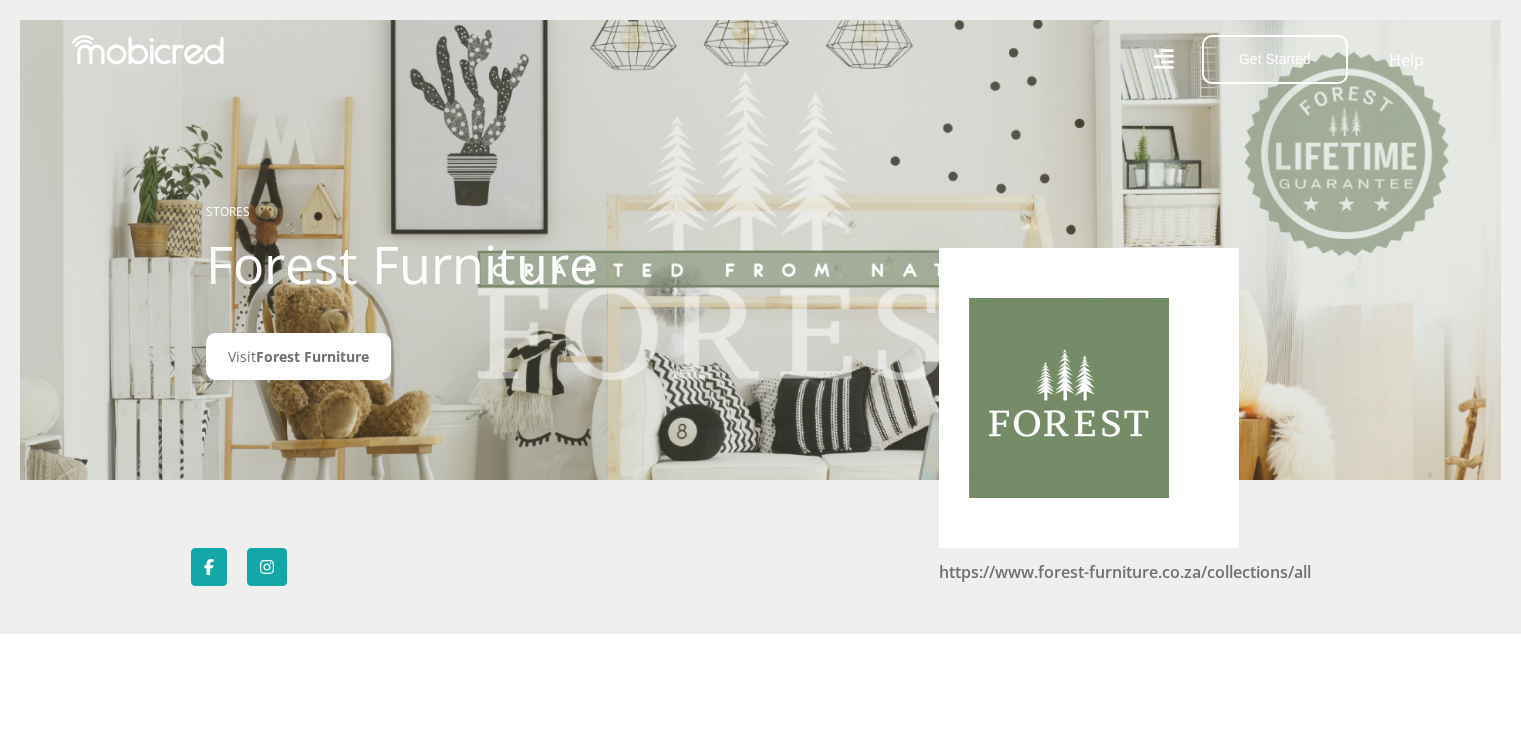 scroll, scrollTop: 0, scrollLeft: 0, axis: both 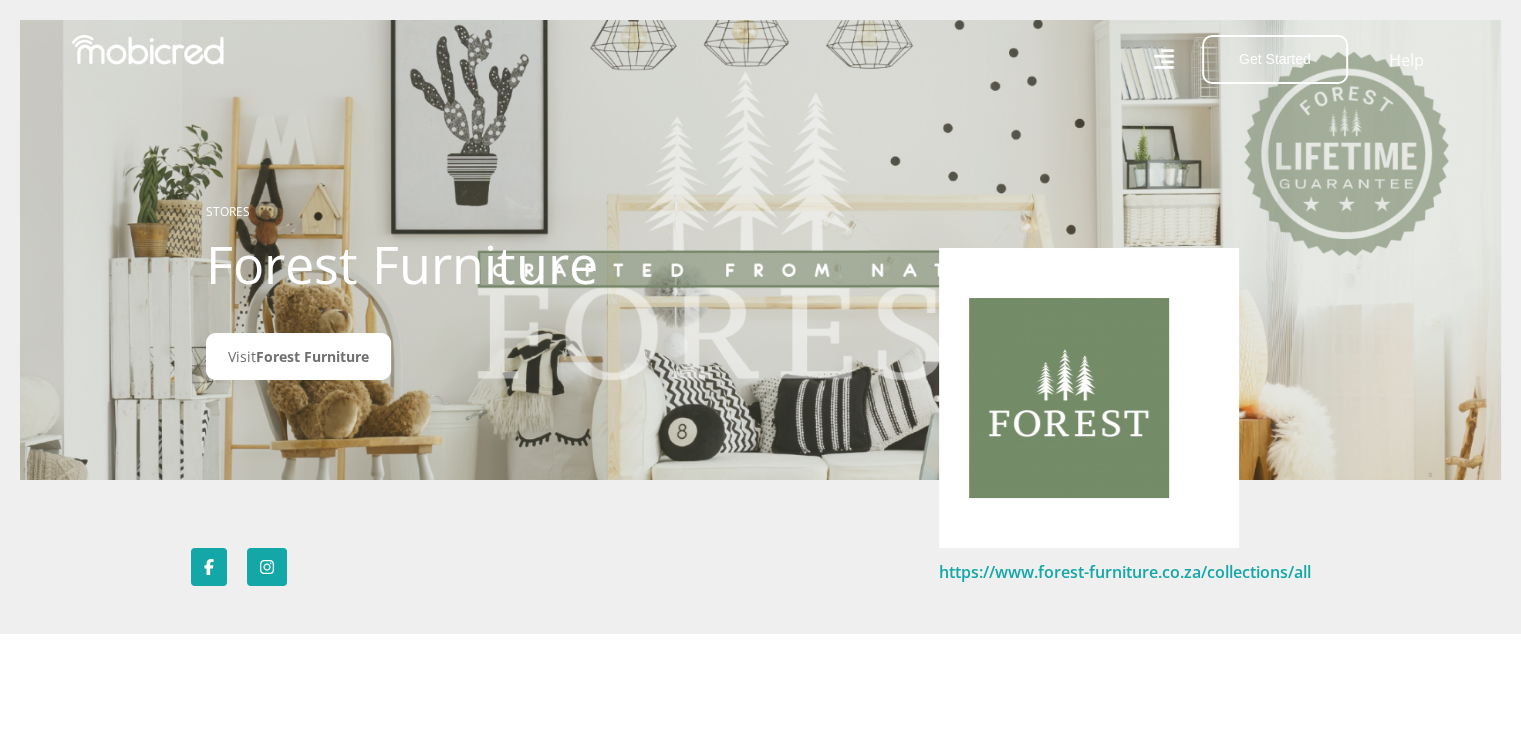 click on "https://www.forest-furniture.co.za/collections/all" at bounding box center (1125, 572) 